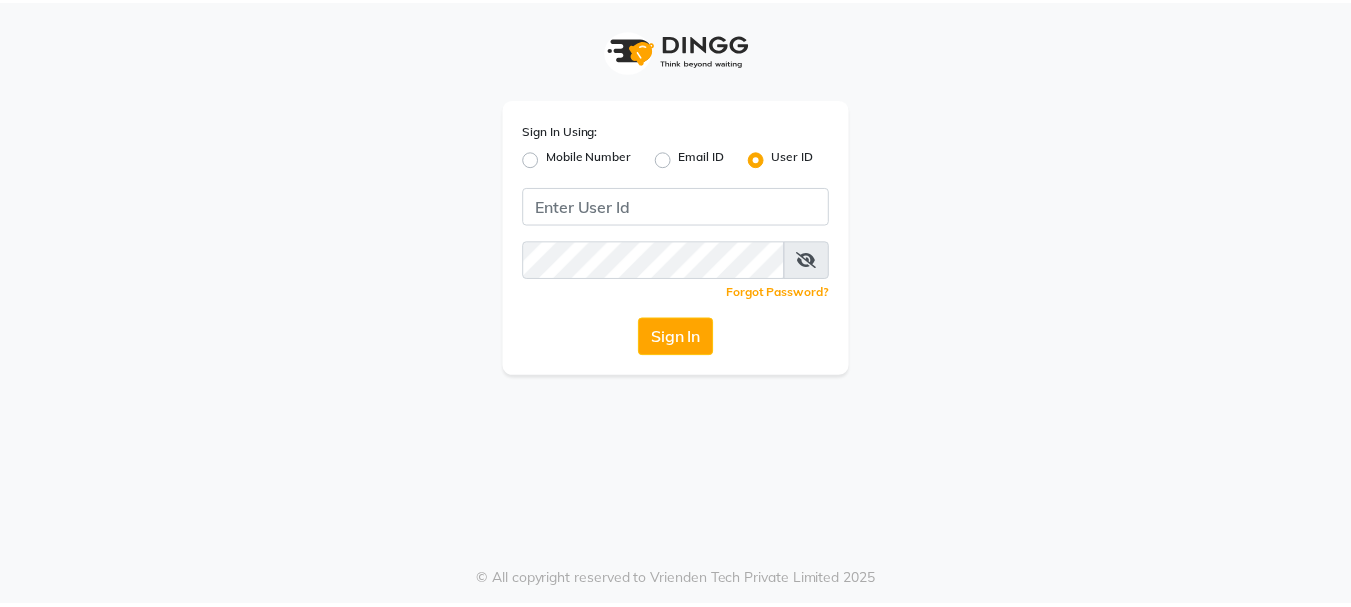 scroll, scrollTop: 0, scrollLeft: 0, axis: both 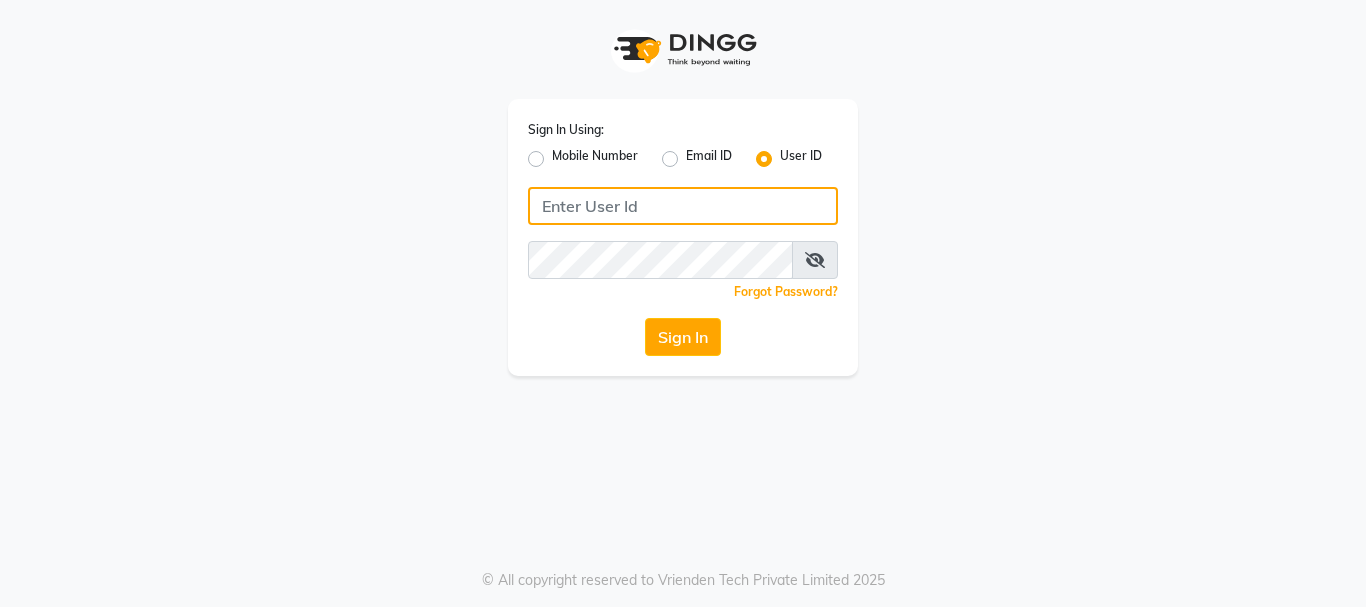 type on "9949972973" 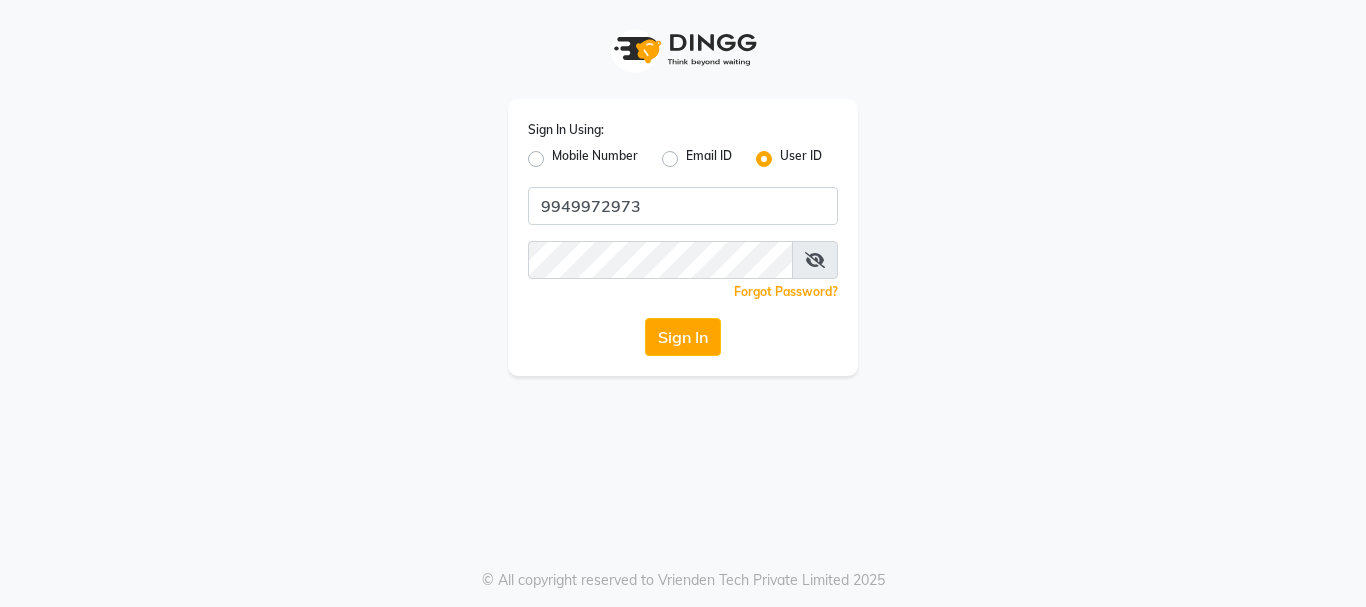 click on "Mobile Number" 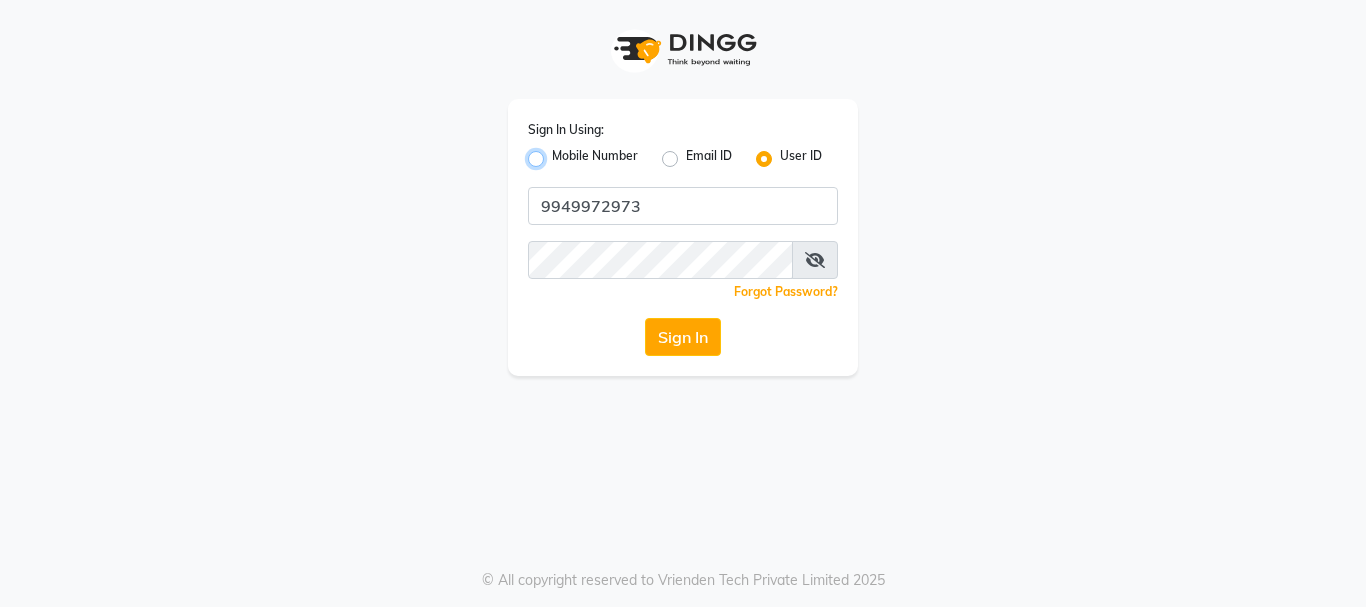 click on "Mobile Number" at bounding box center (558, 153) 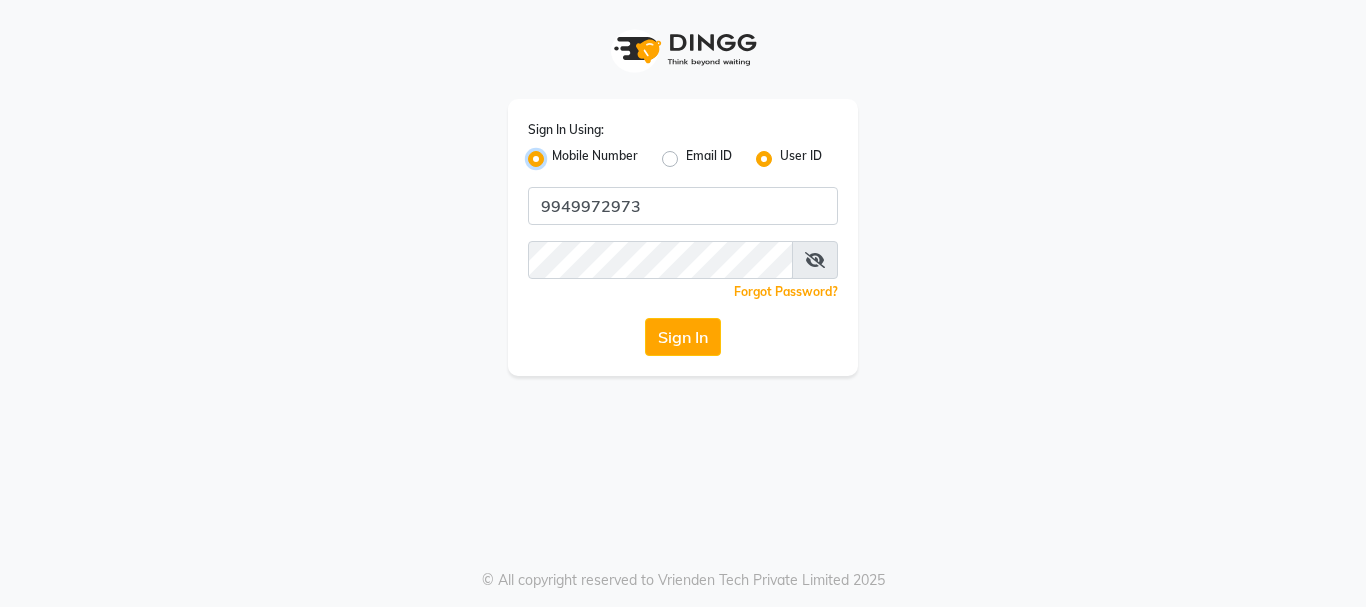 radio on "false" 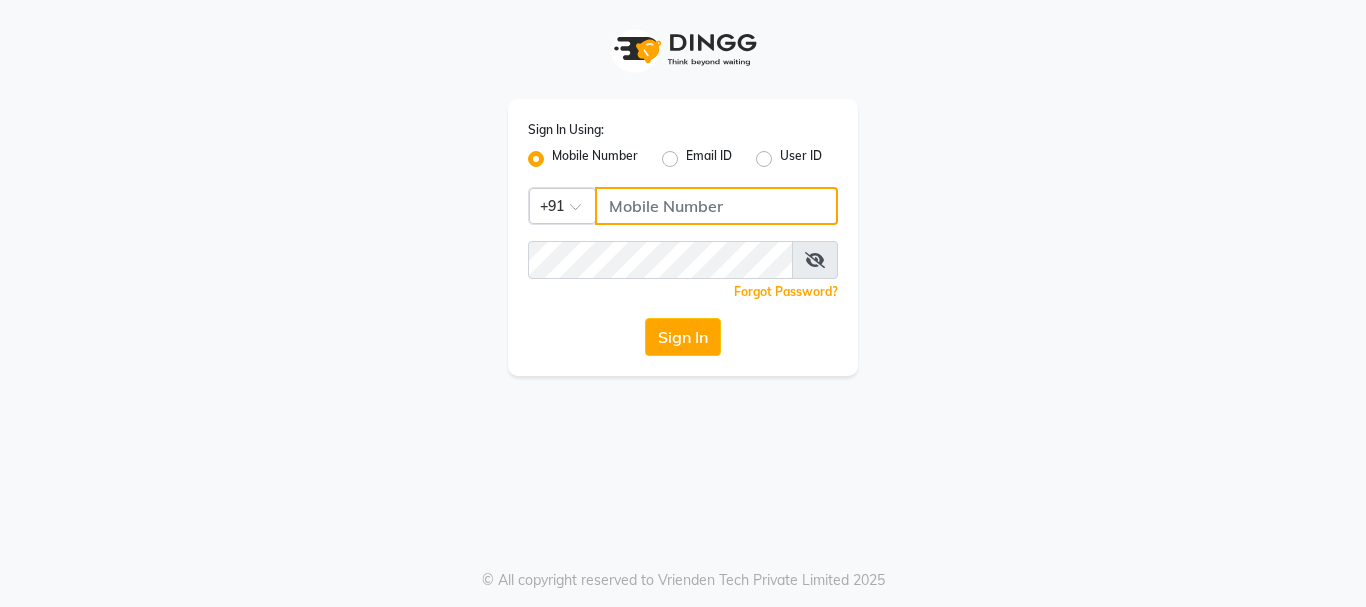 click 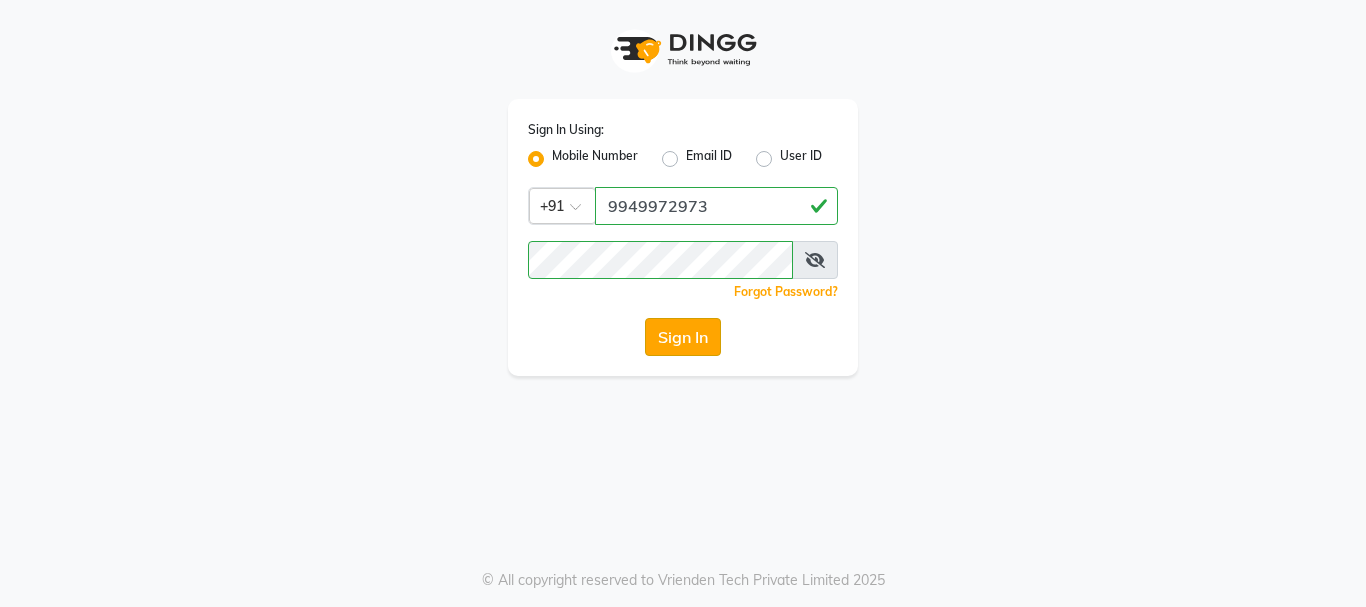 click on "Sign In" 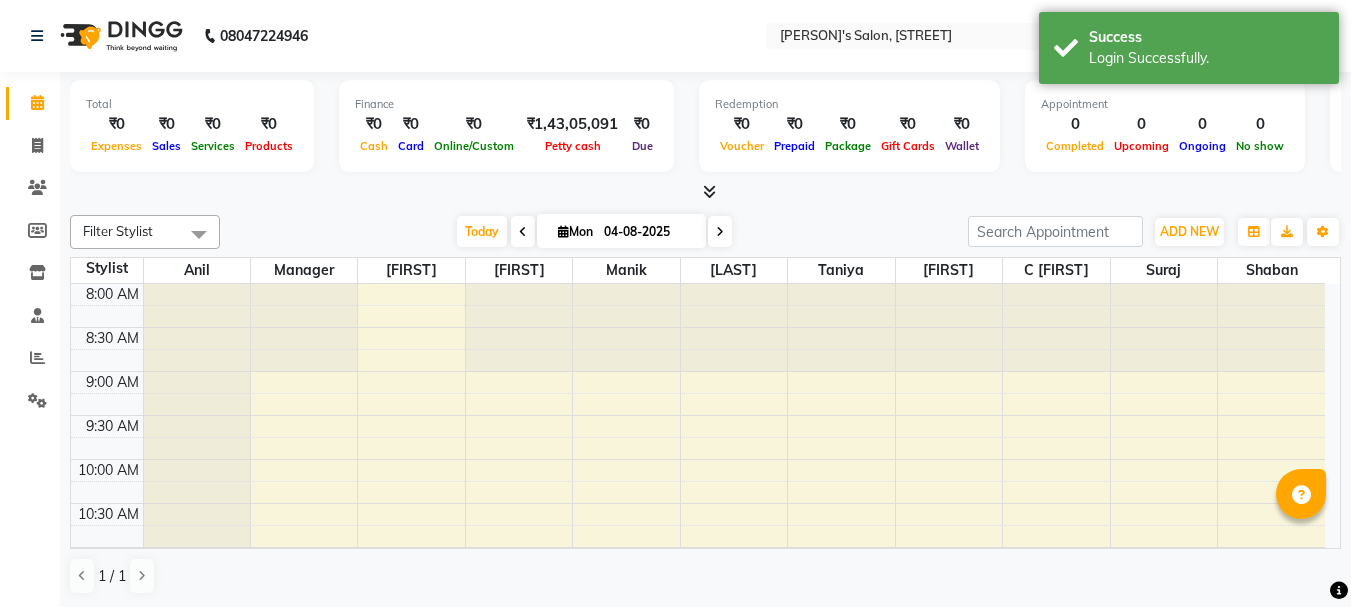 scroll, scrollTop: 0, scrollLeft: 0, axis: both 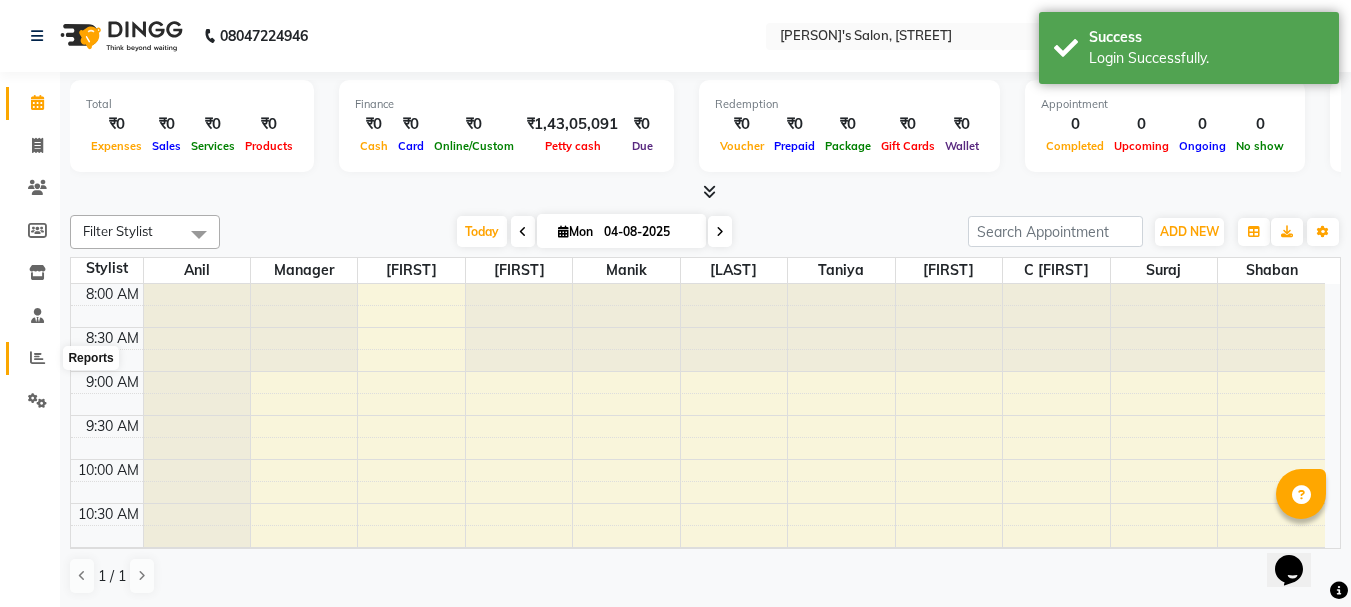 click 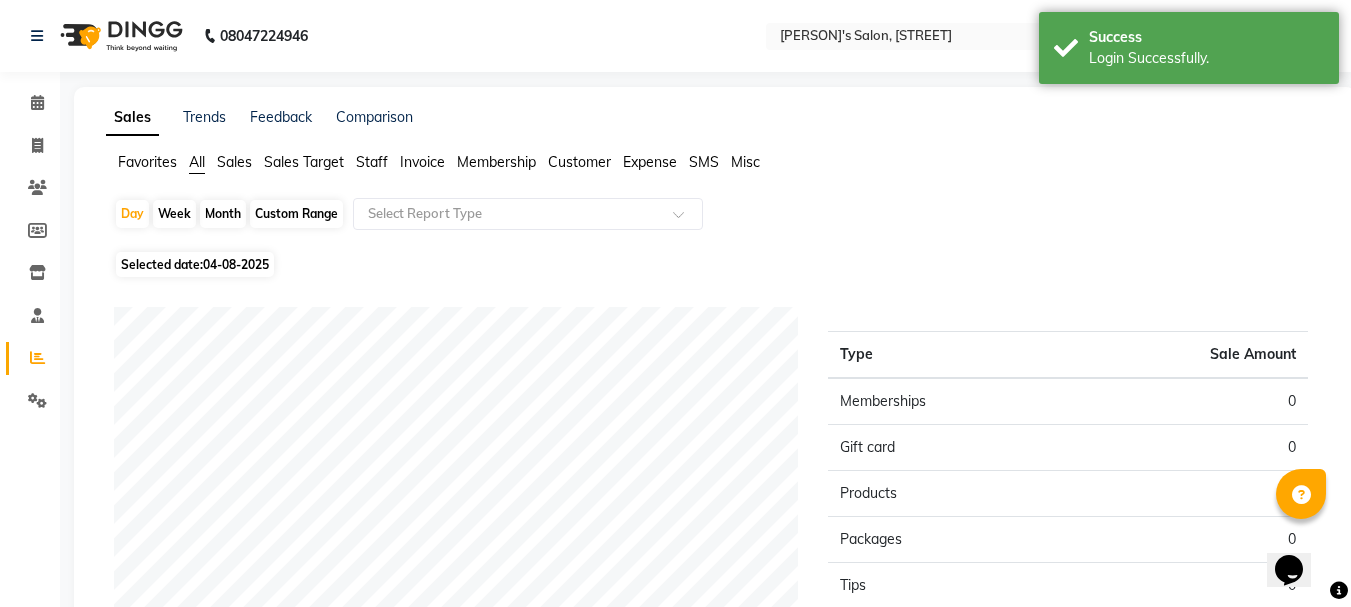 click on "Staff" 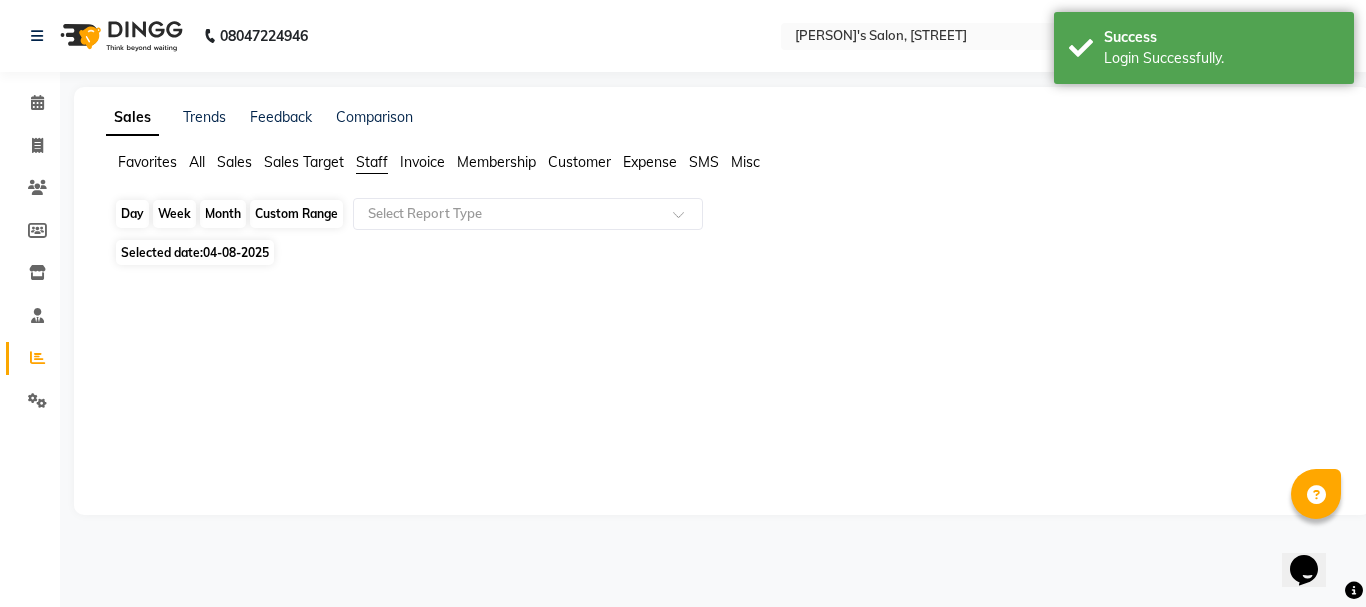 click on "Day" 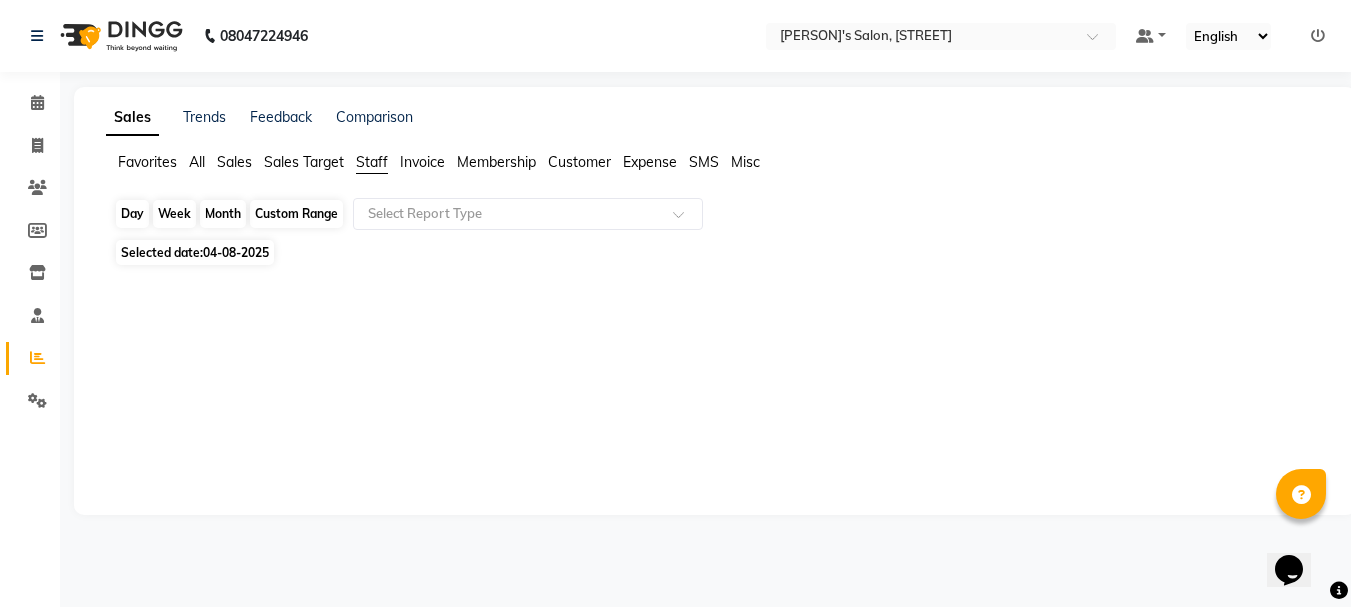 select on "8" 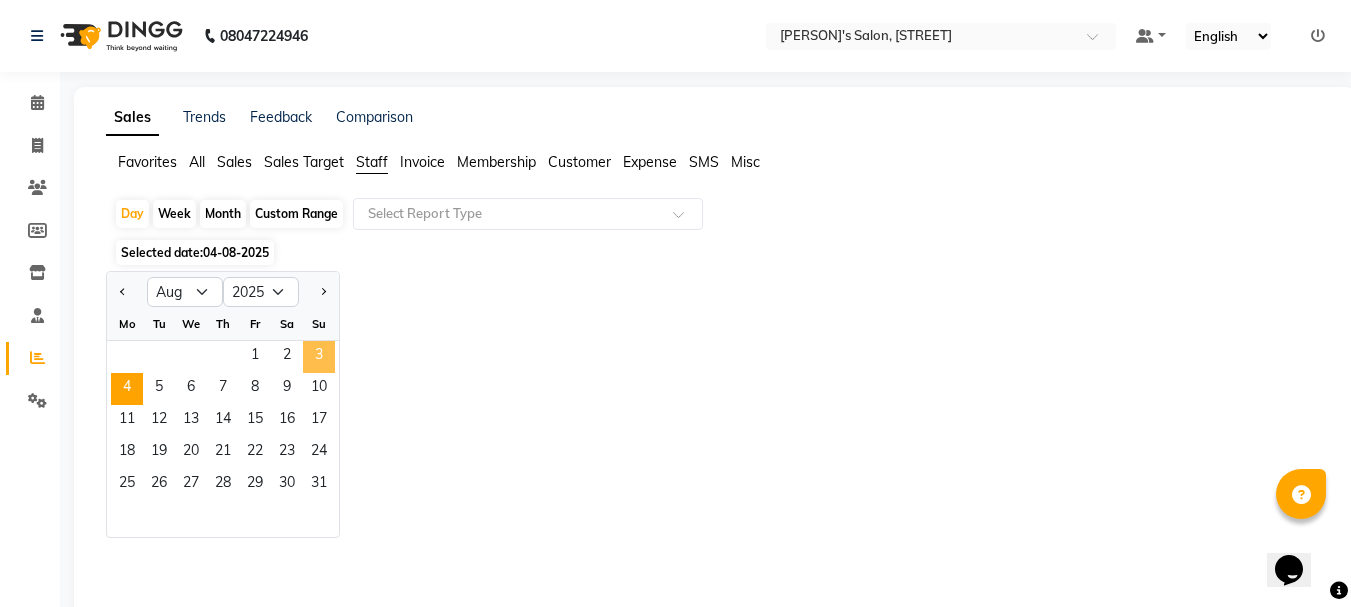 click on "3" 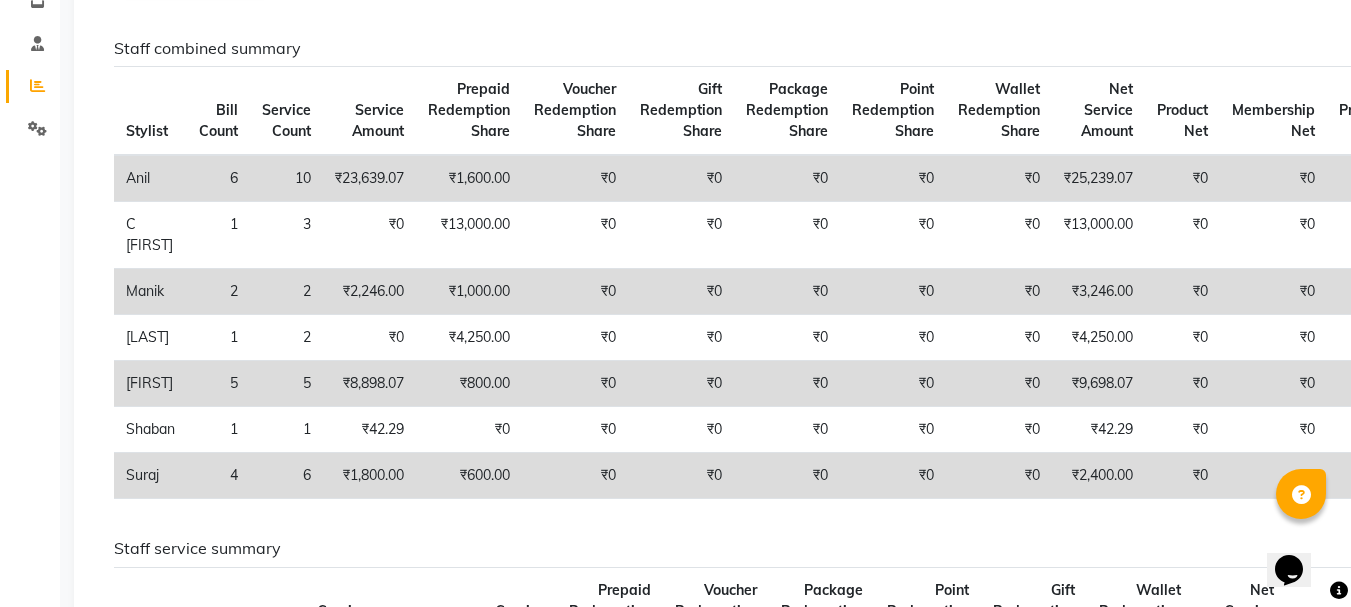 scroll, scrollTop: 0, scrollLeft: 0, axis: both 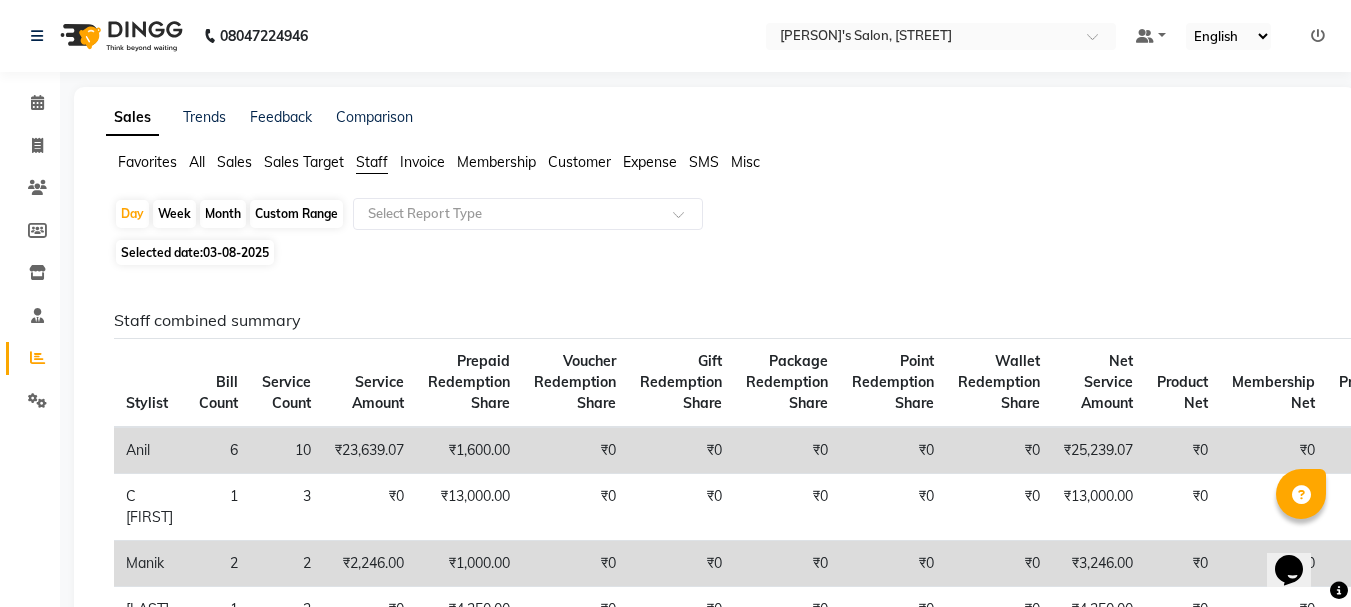 click on "Month" 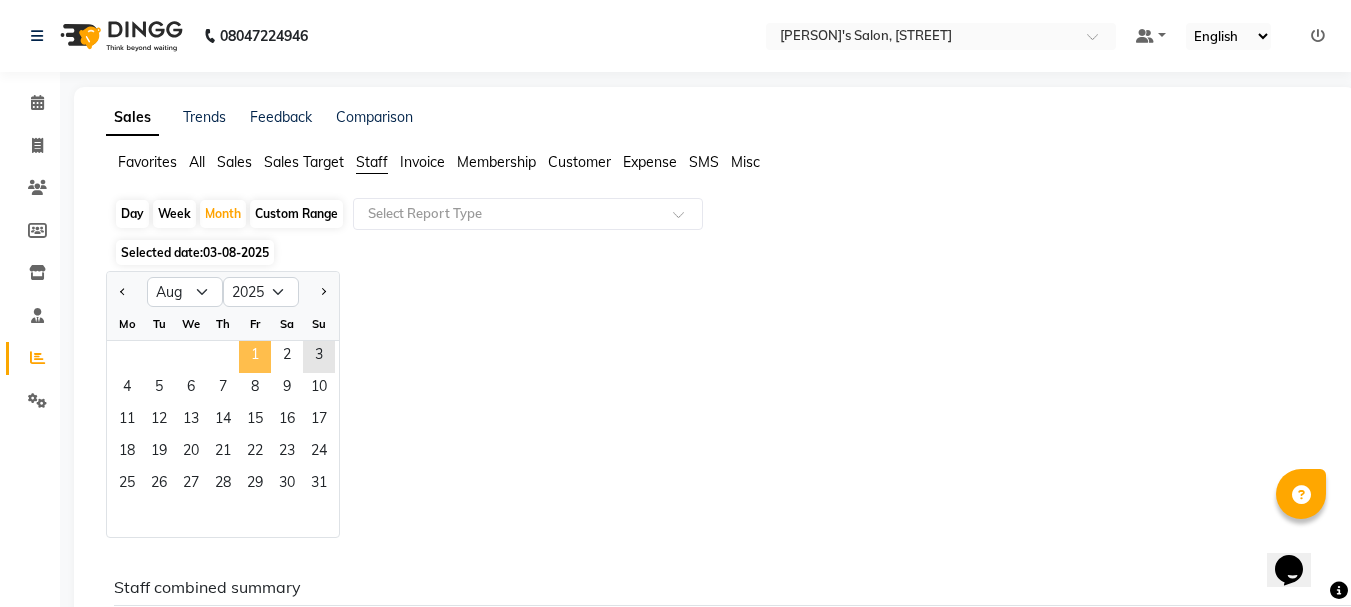 click on "1" 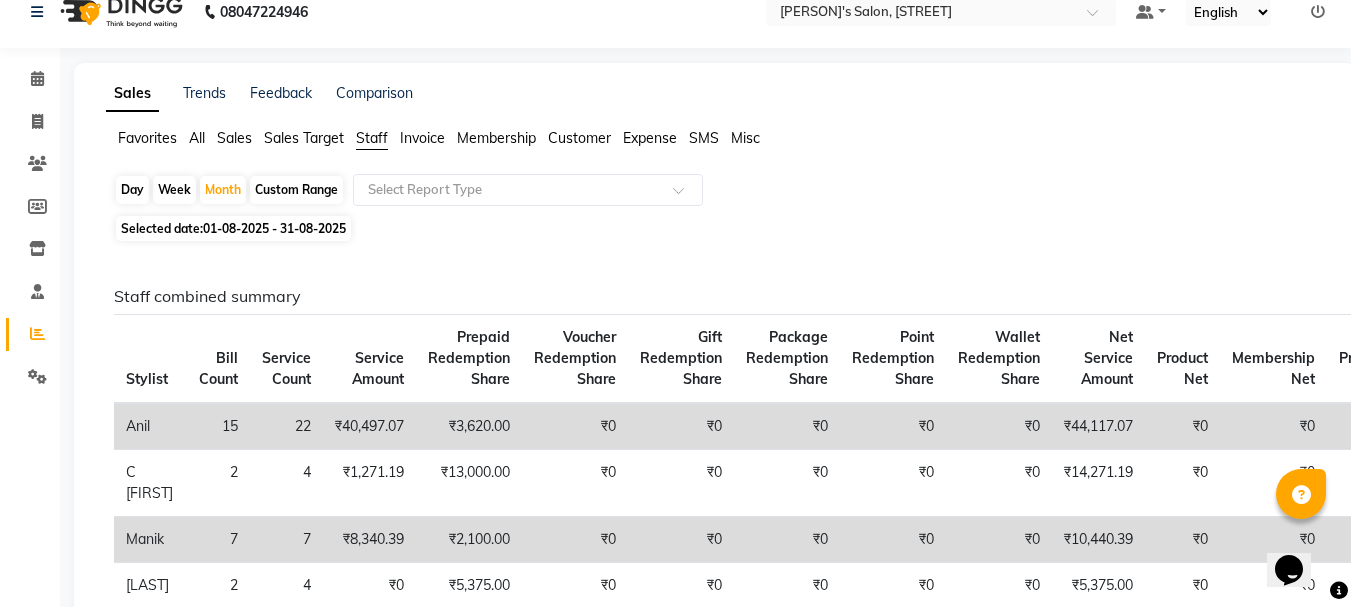 scroll, scrollTop: 0, scrollLeft: 0, axis: both 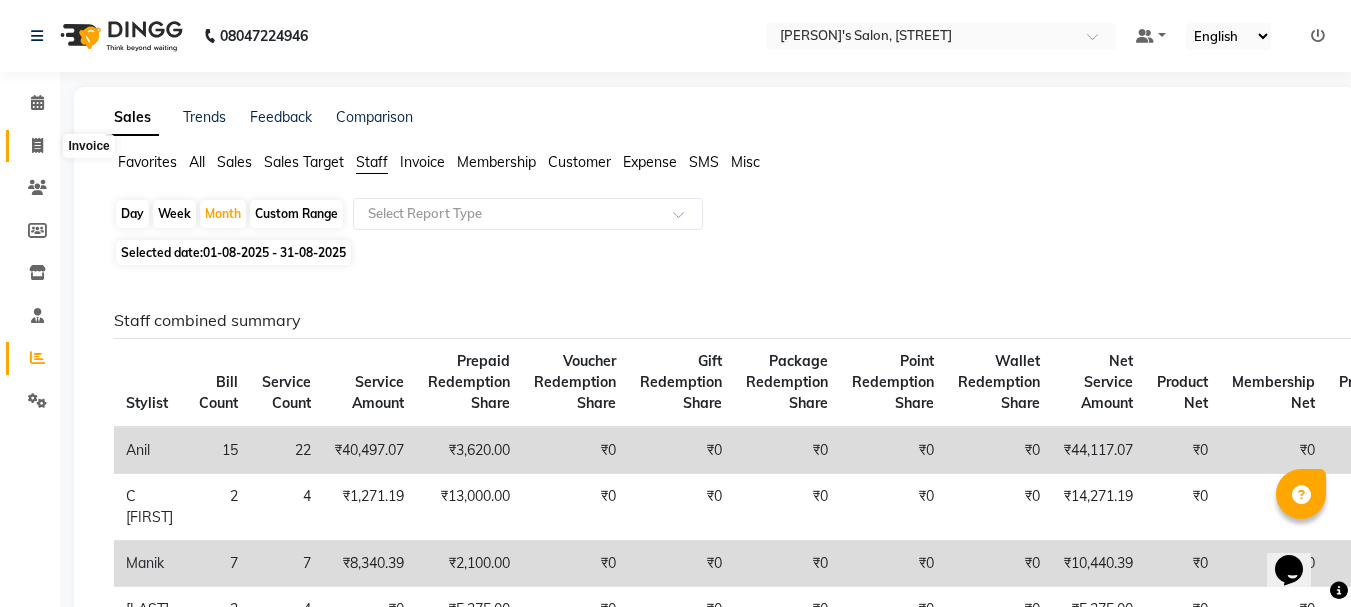 click 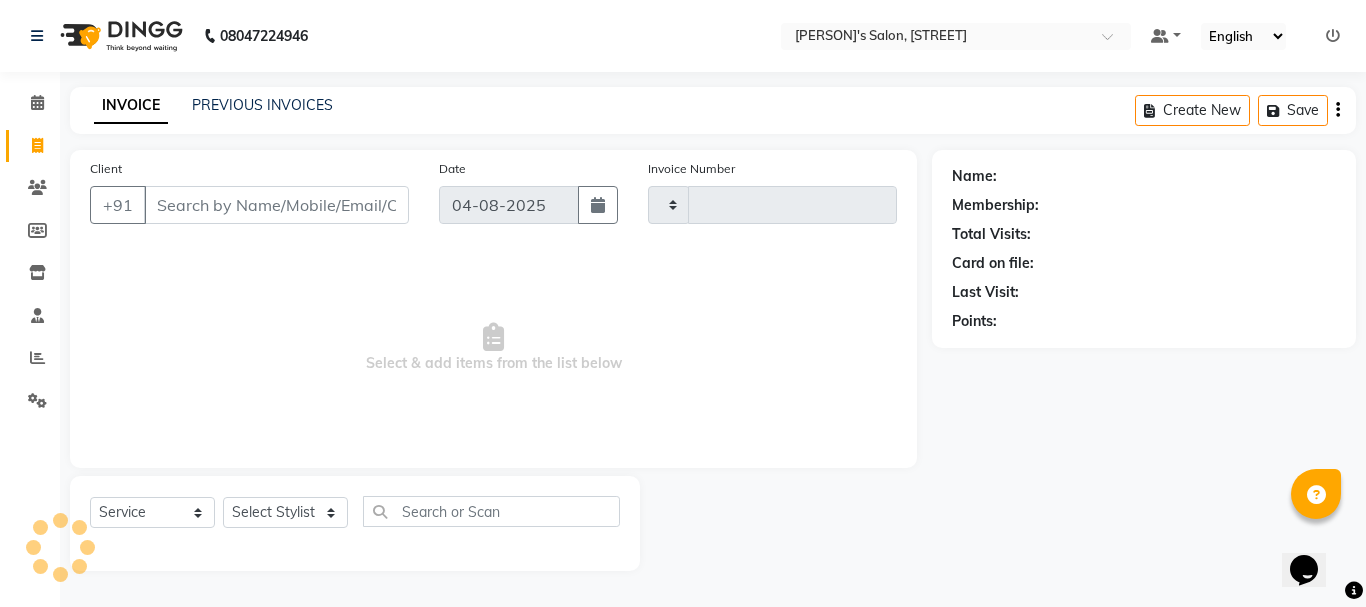 type on "1717" 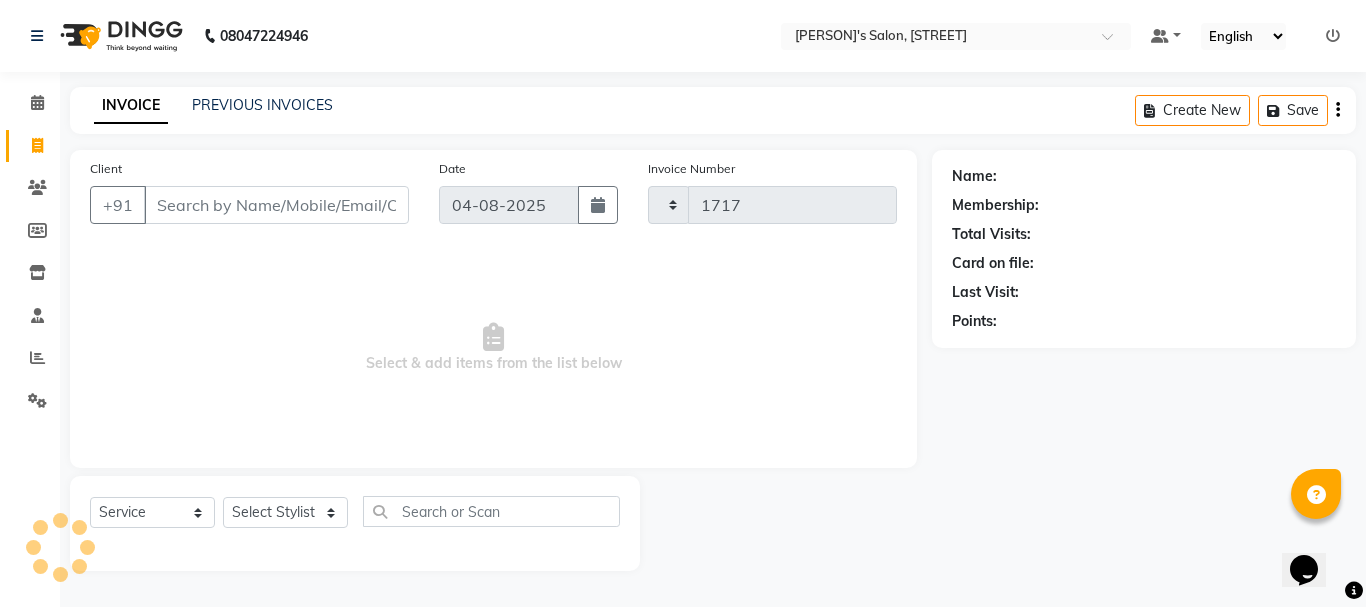 select on "3810" 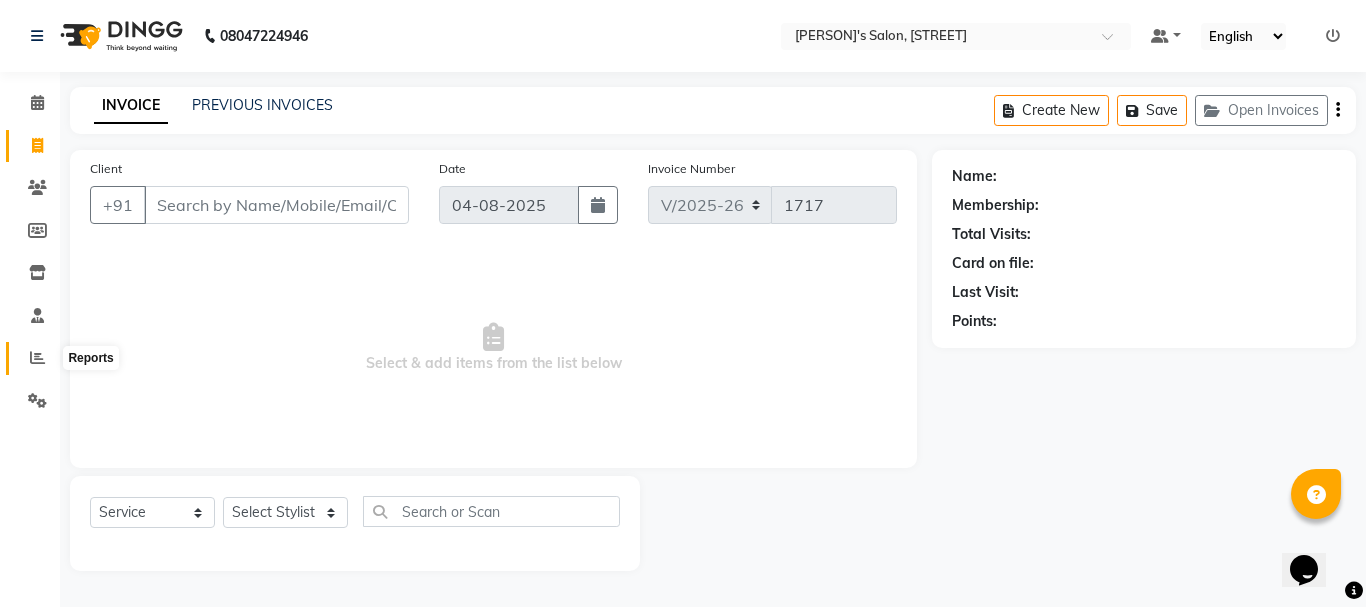 click 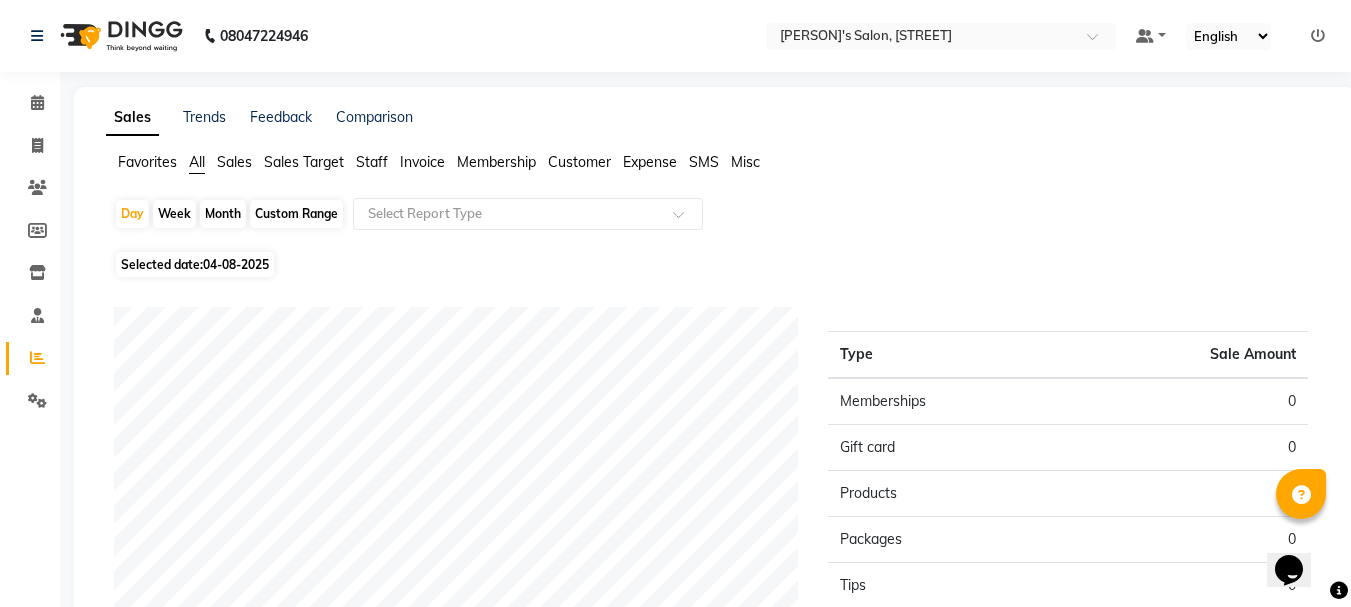 click on "Staff" 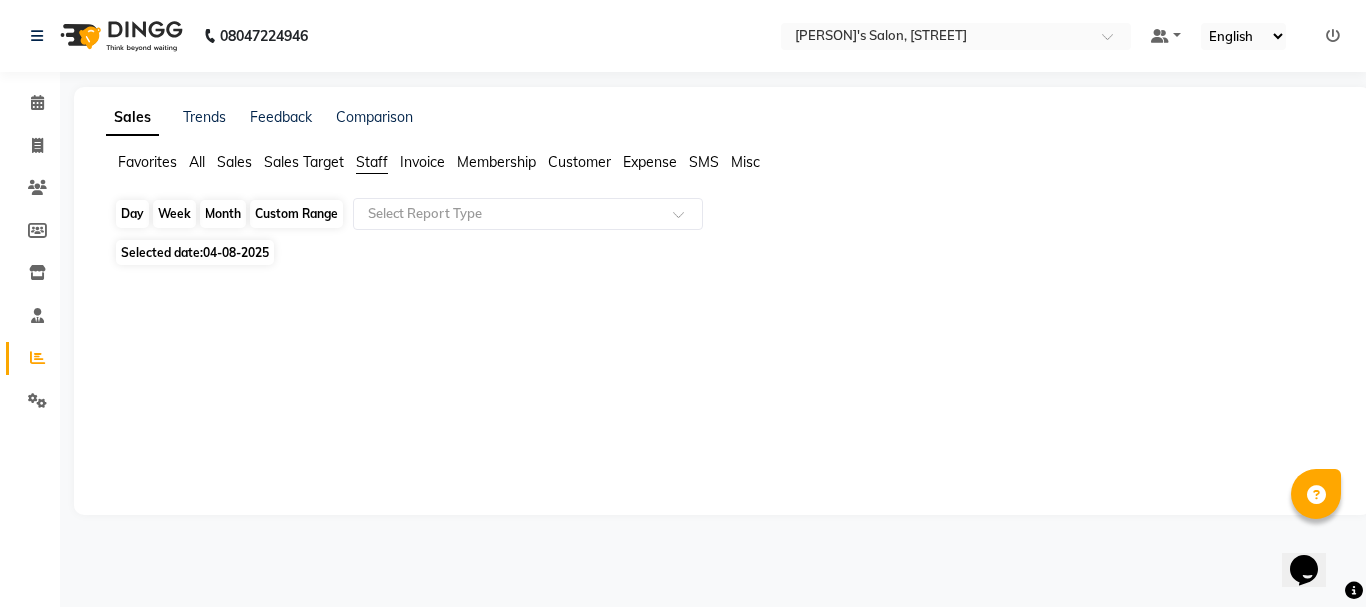 click on "Day" 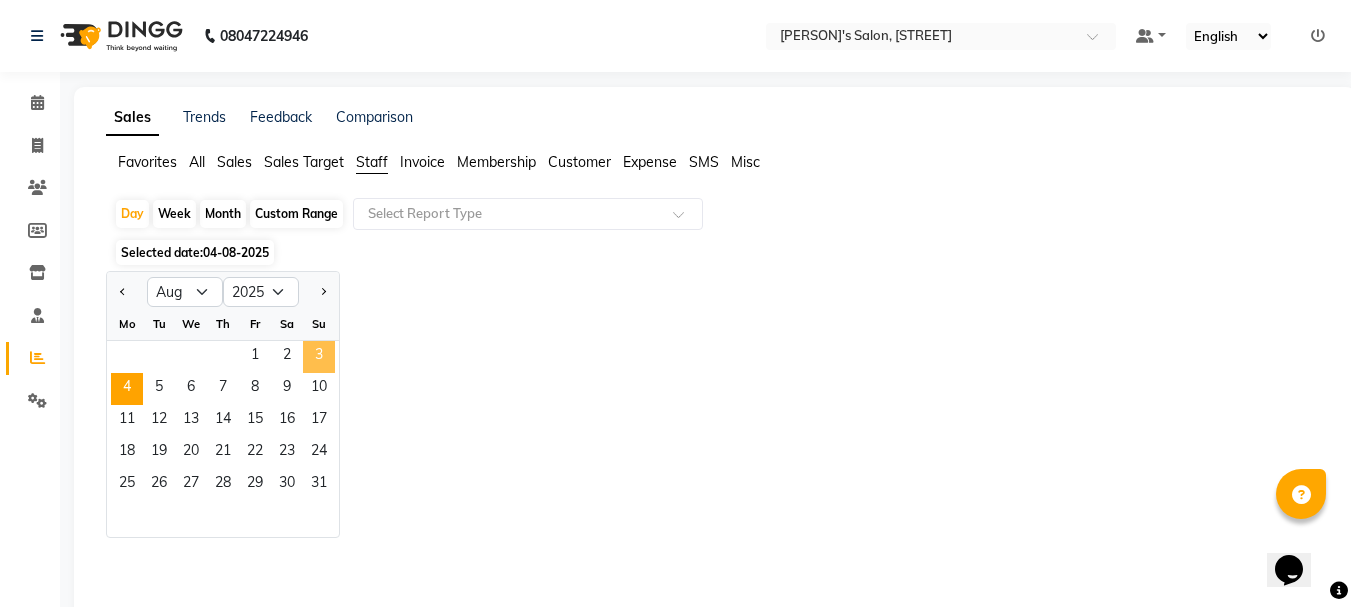 click on "3" 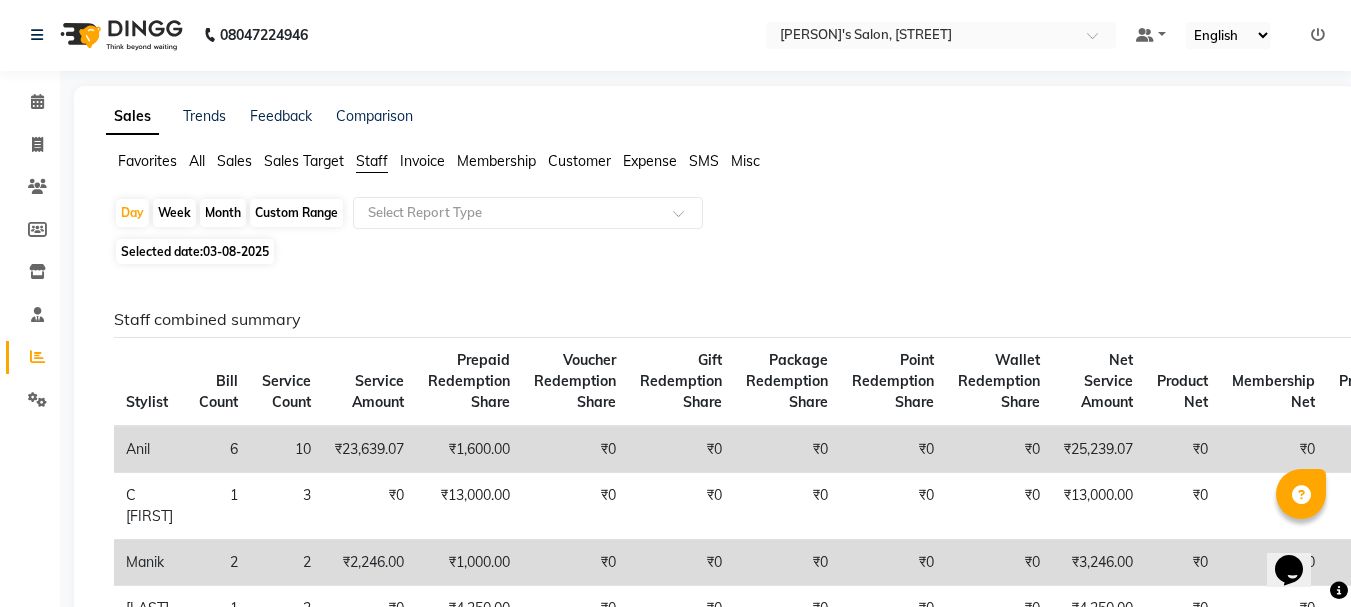 scroll, scrollTop: 0, scrollLeft: 0, axis: both 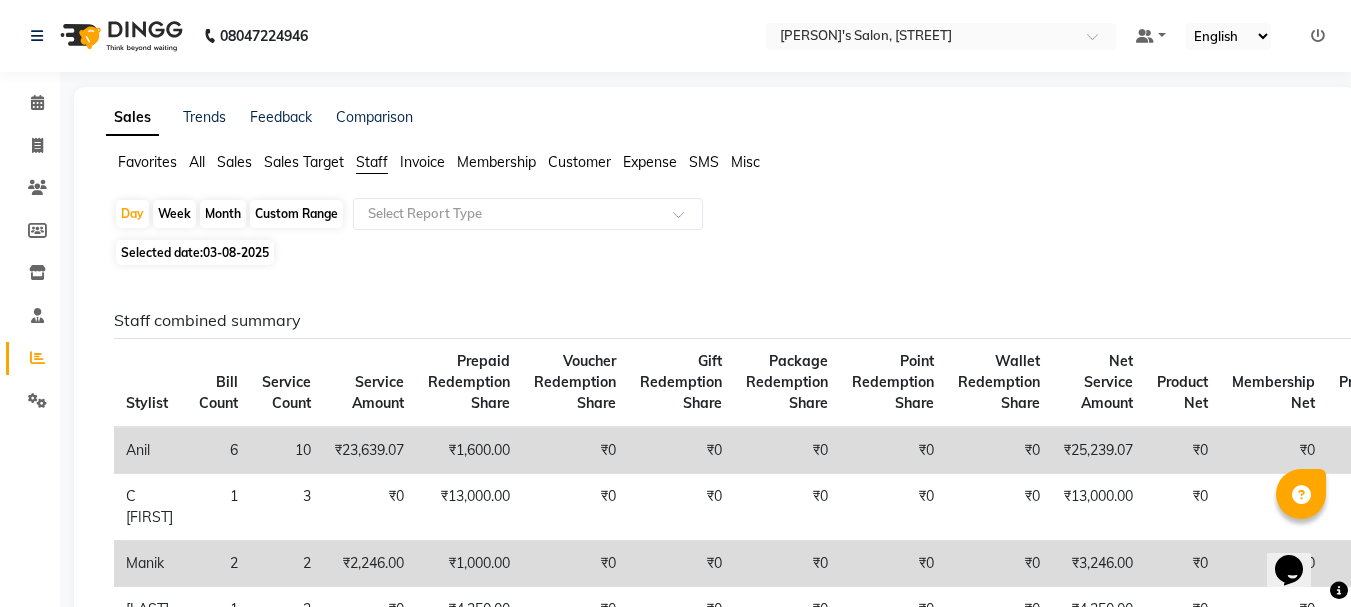 drag, startPoint x: 221, startPoint y: 211, endPoint x: 215, endPoint y: 239, distance: 28.635643 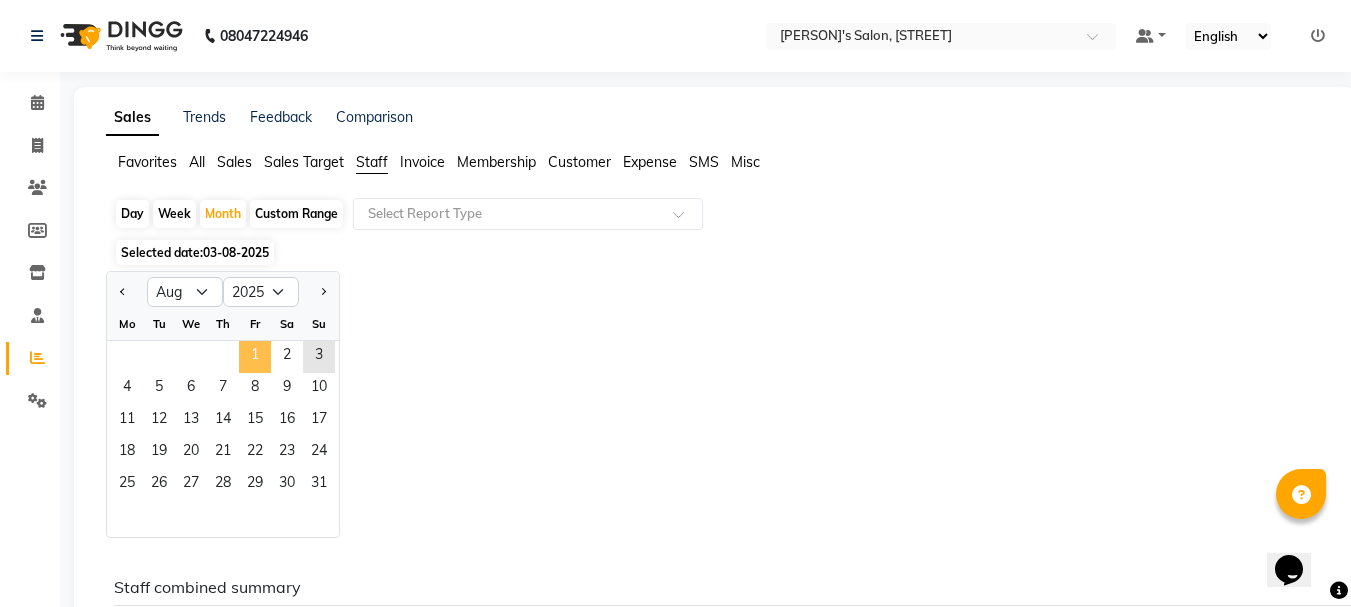 click on "1" 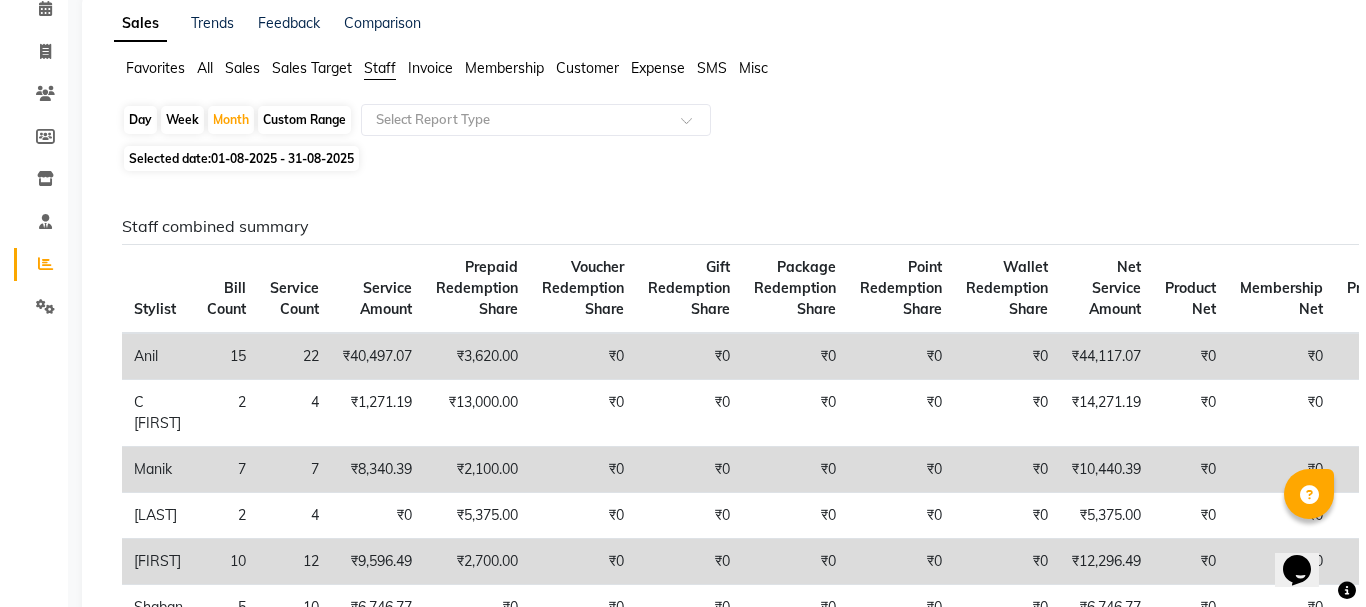scroll, scrollTop: 0, scrollLeft: 0, axis: both 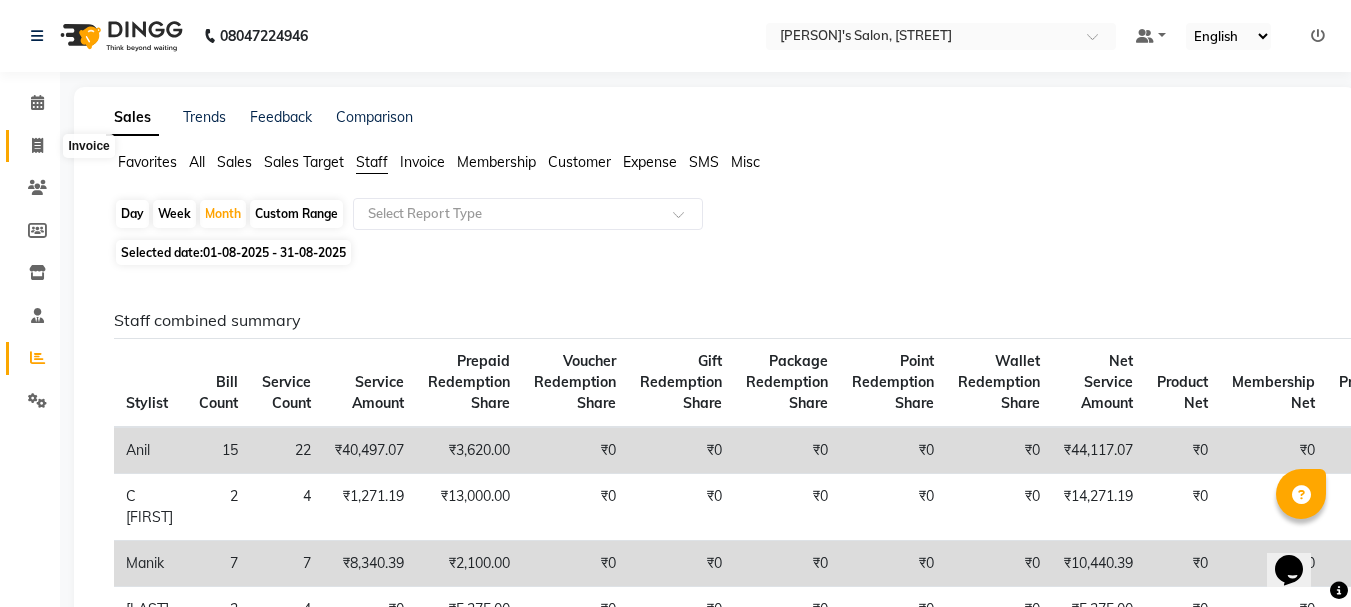 click 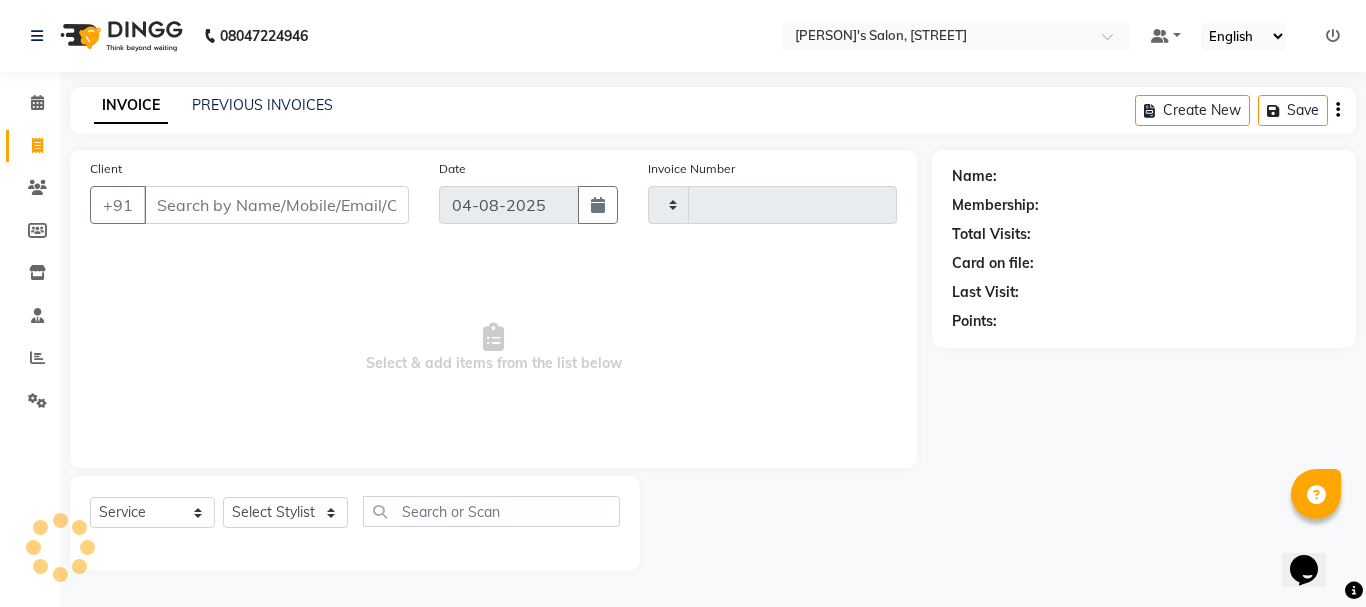 type on "1717" 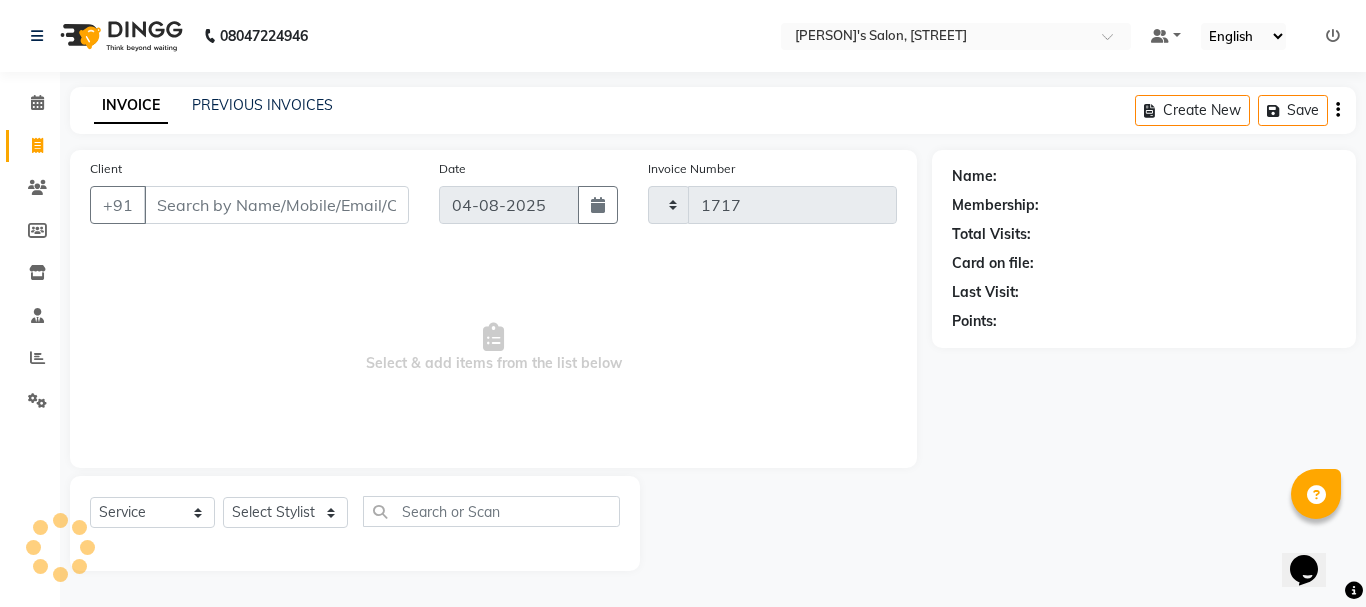select on "3810" 